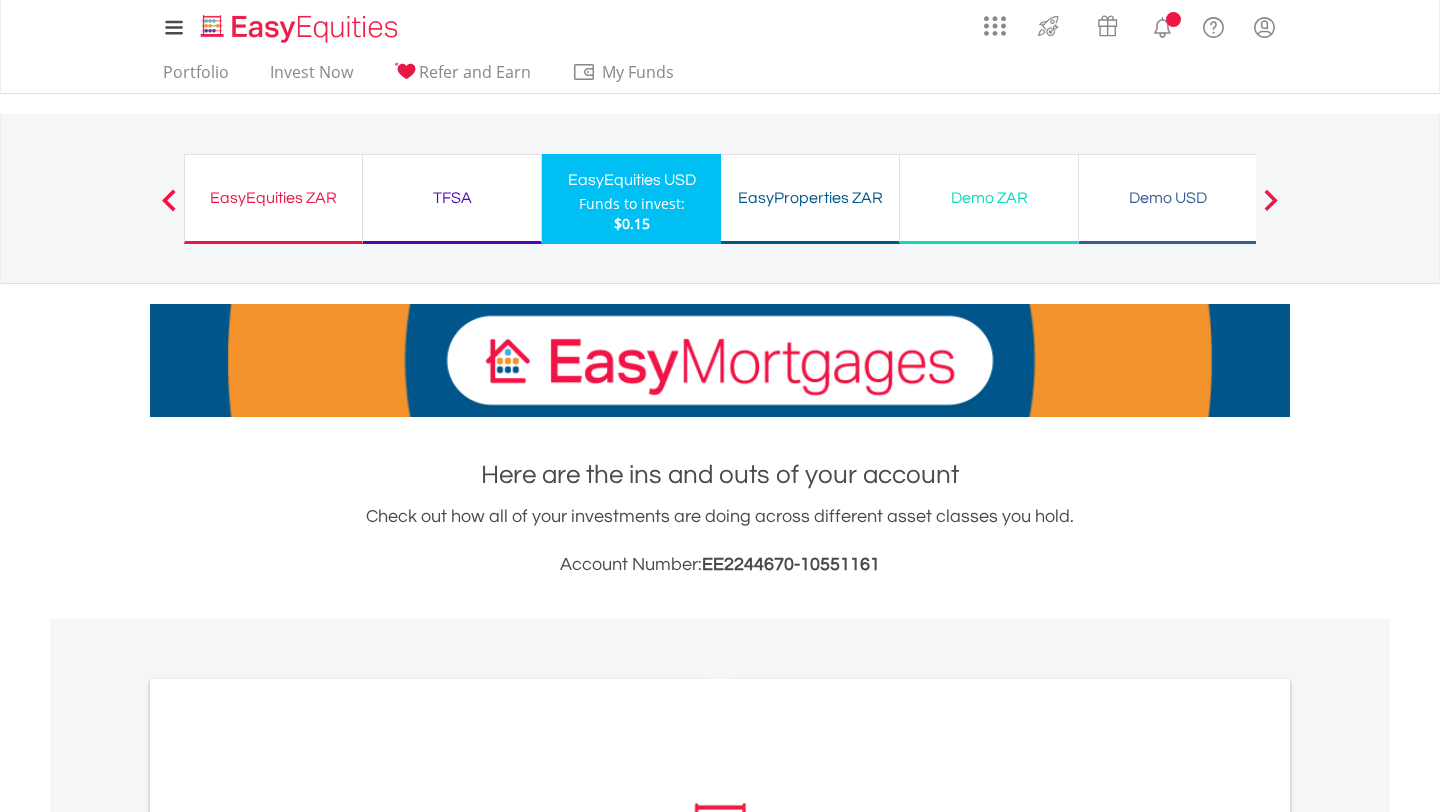 scroll, scrollTop: 607, scrollLeft: 0, axis: vertical 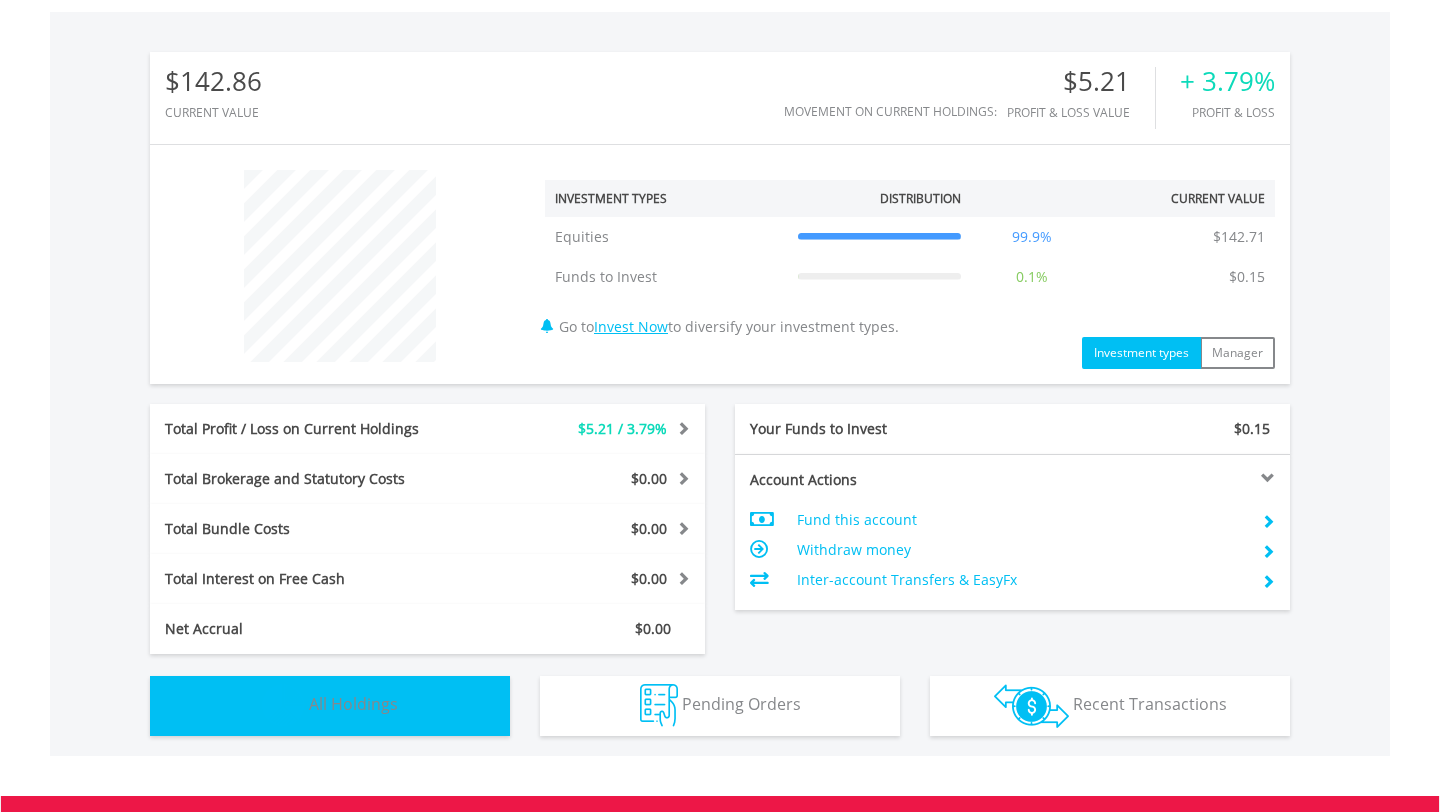 click on "All Holdings" at bounding box center (353, 704) 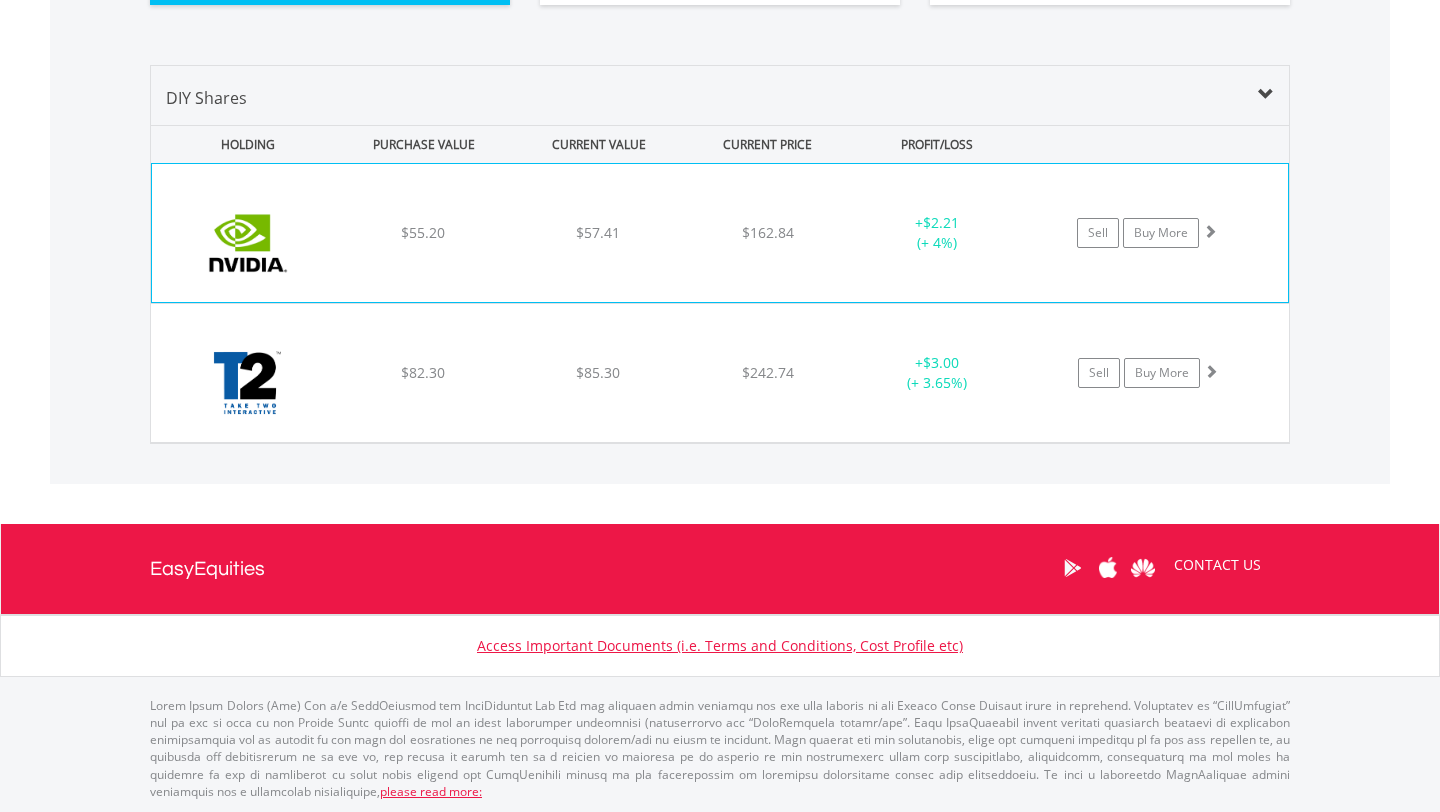 scroll, scrollTop: 1338, scrollLeft: 0, axis: vertical 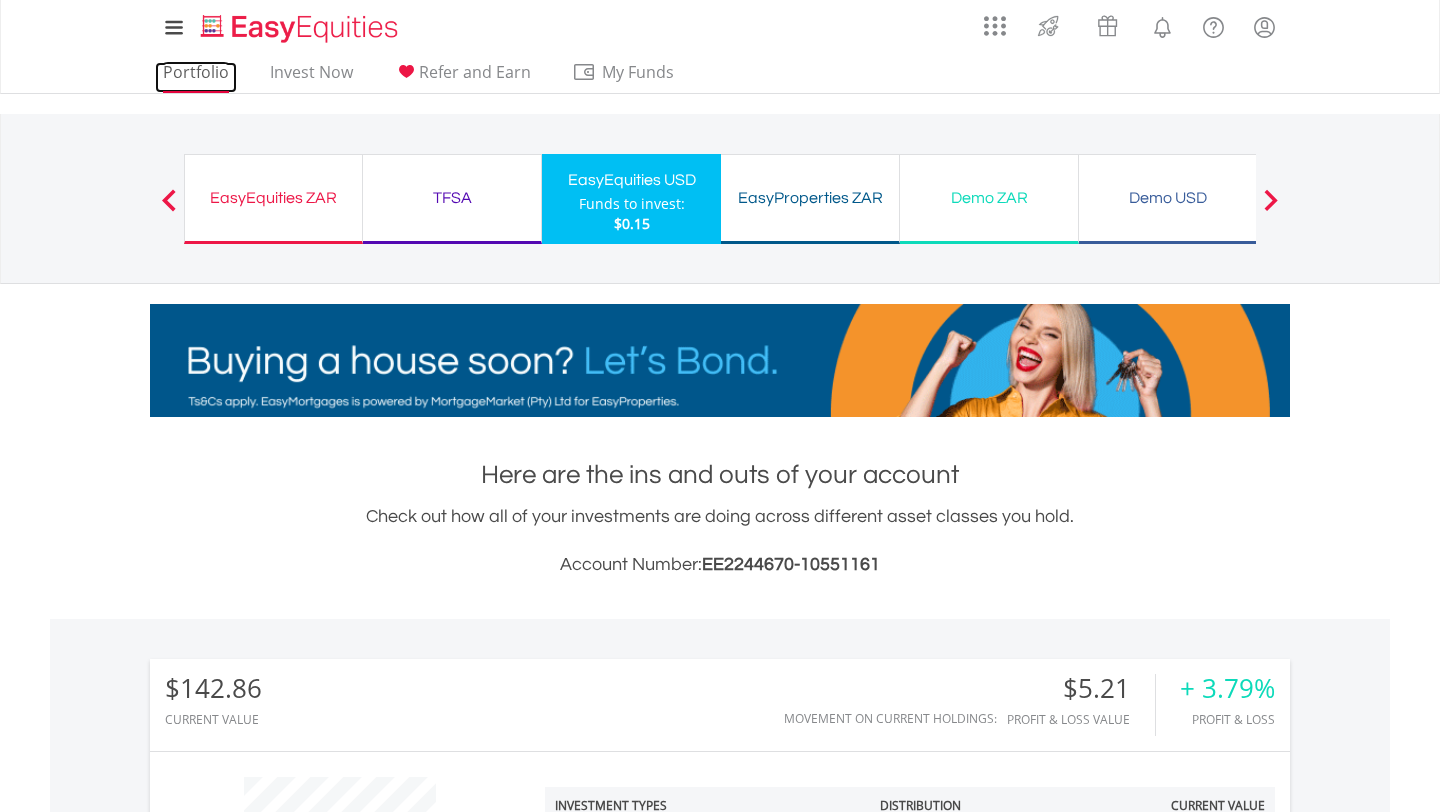 click on "Portfolio" at bounding box center [196, 77] 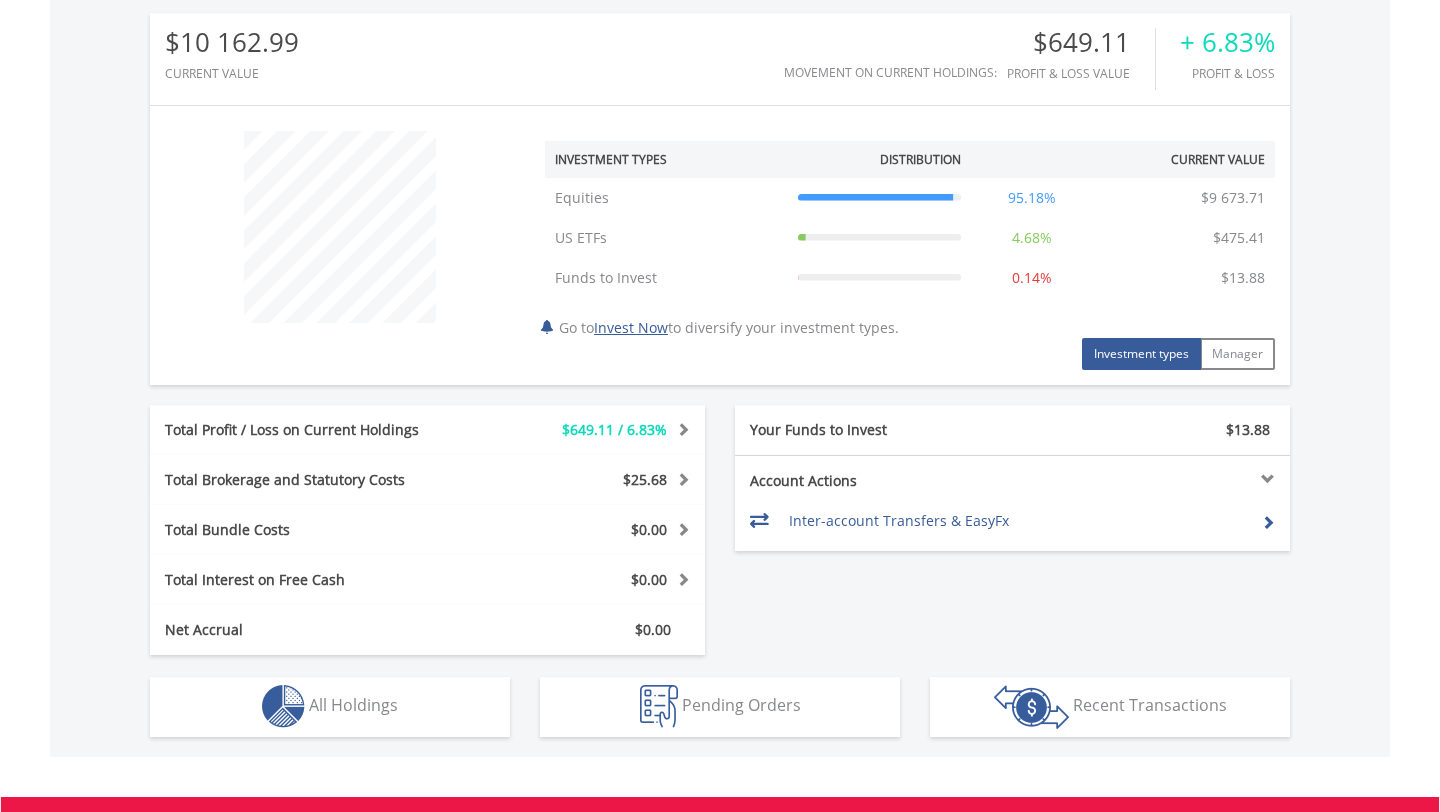 scroll, scrollTop: 648, scrollLeft: 0, axis: vertical 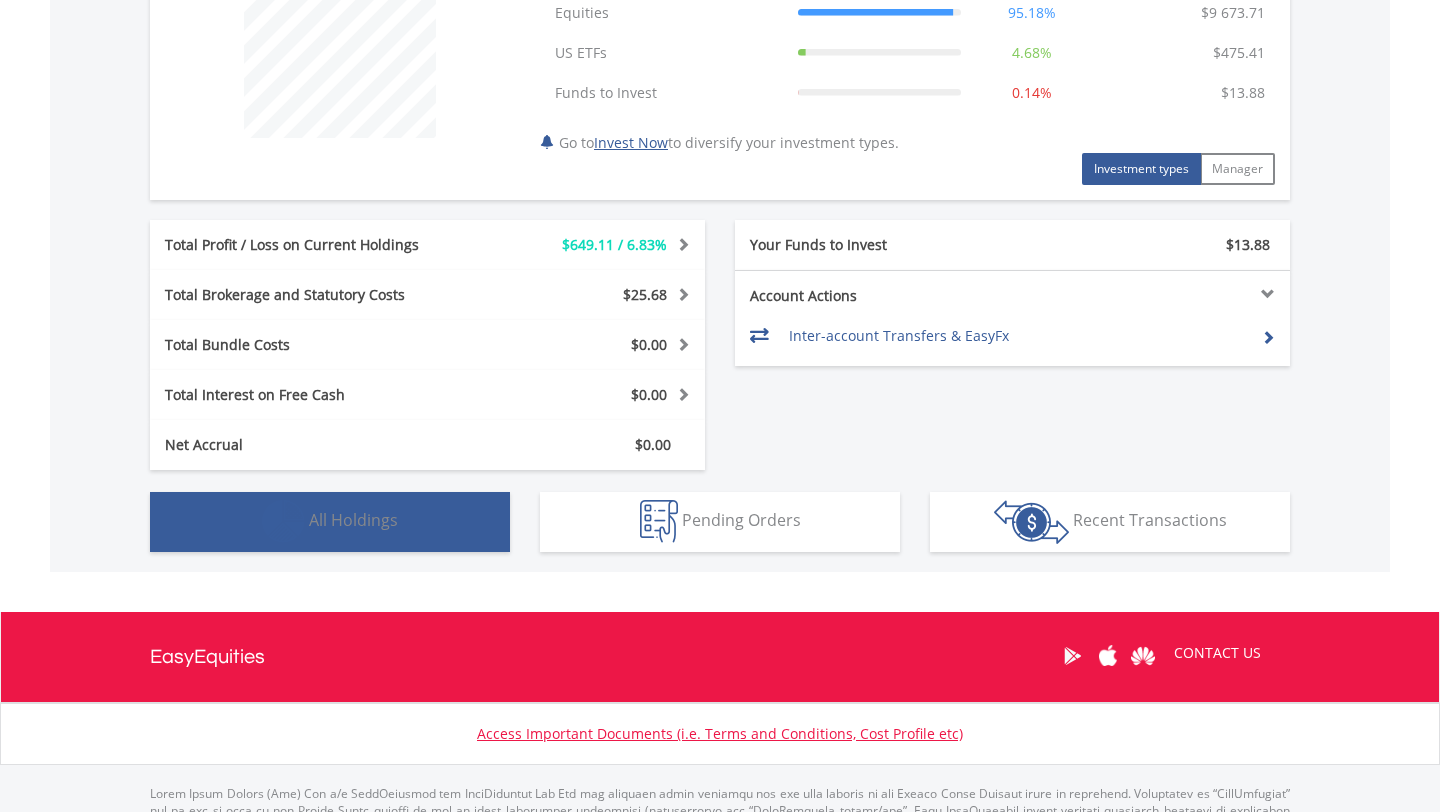 click on "All Holdings" at bounding box center (353, 520) 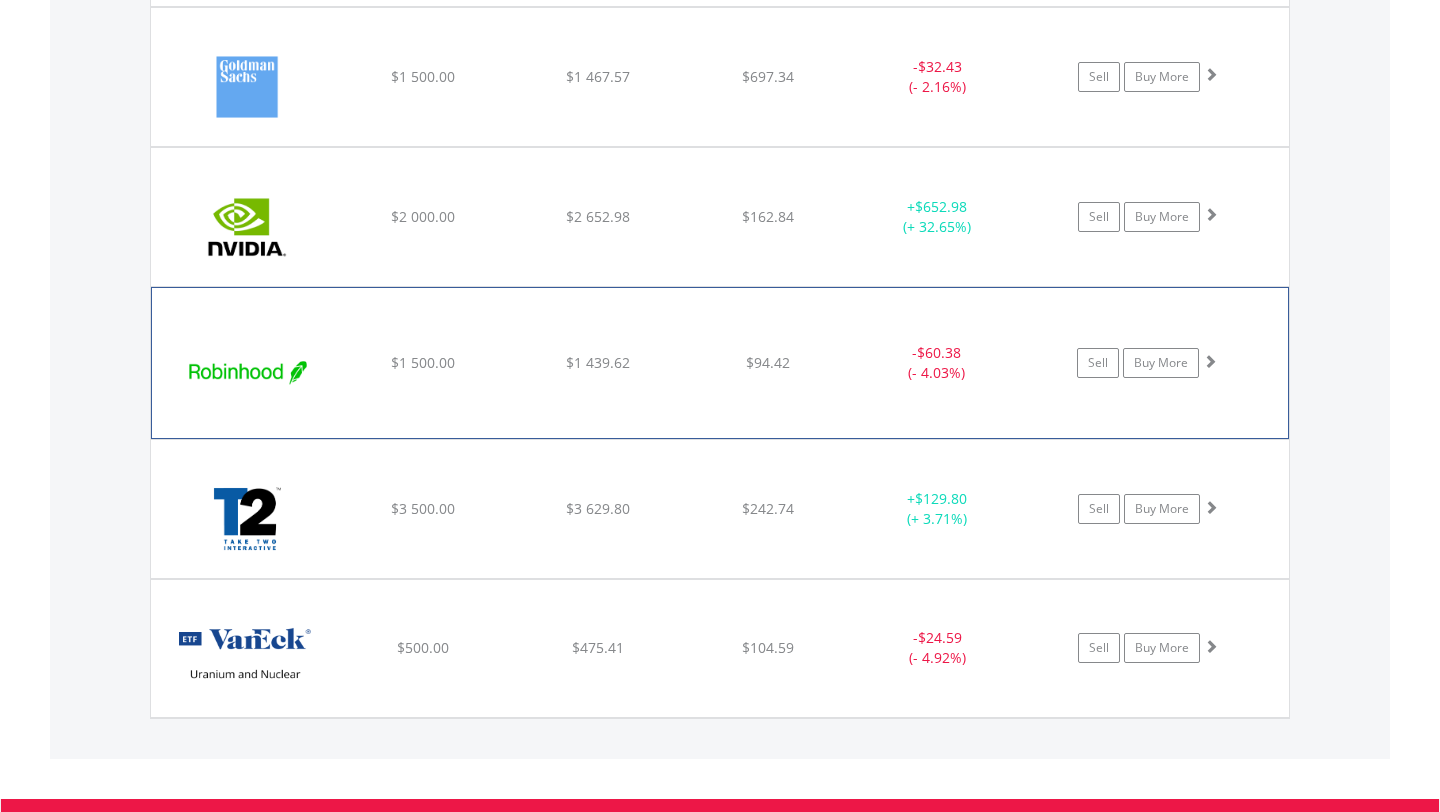 scroll, scrollTop: 1705, scrollLeft: 0, axis: vertical 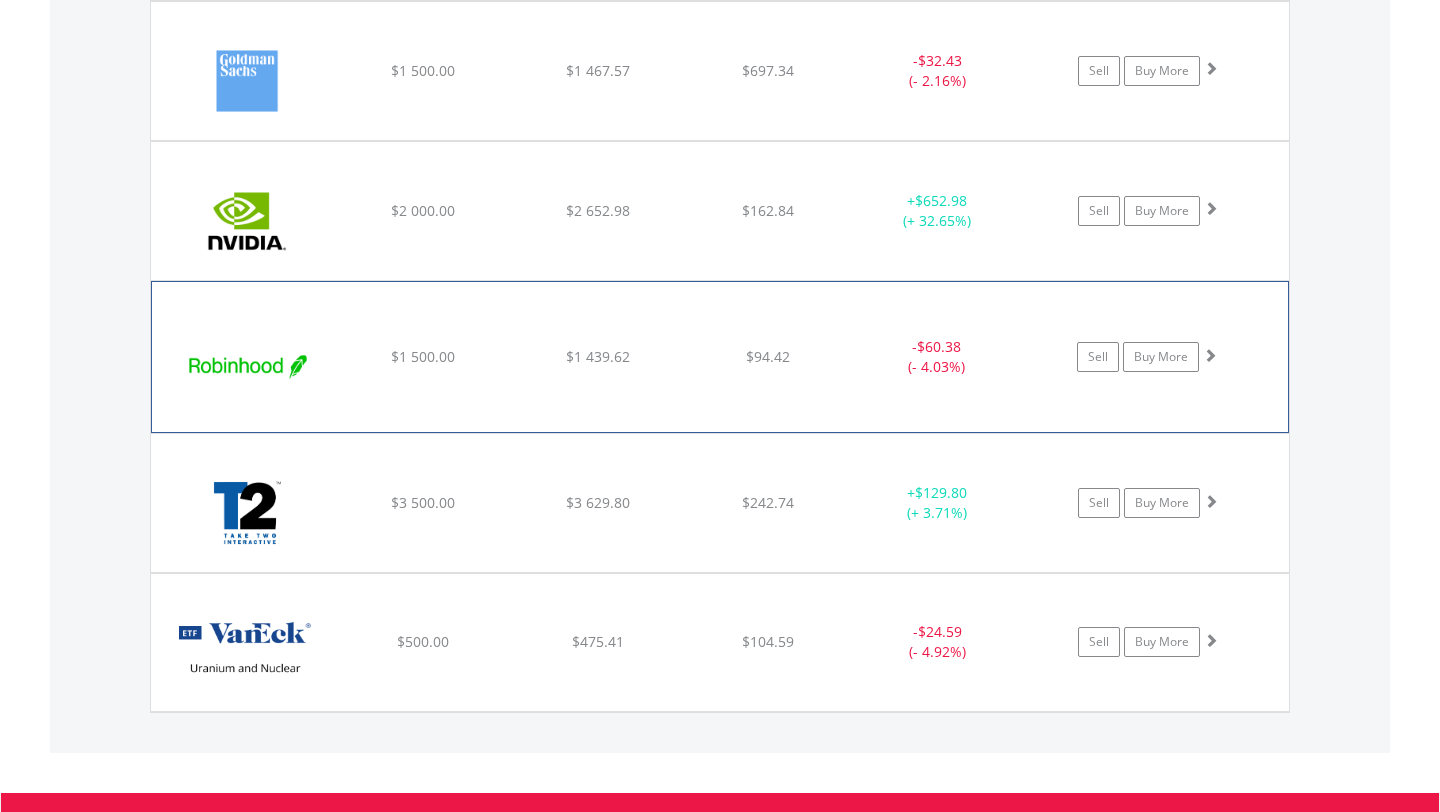 click at bounding box center [1210, 355] 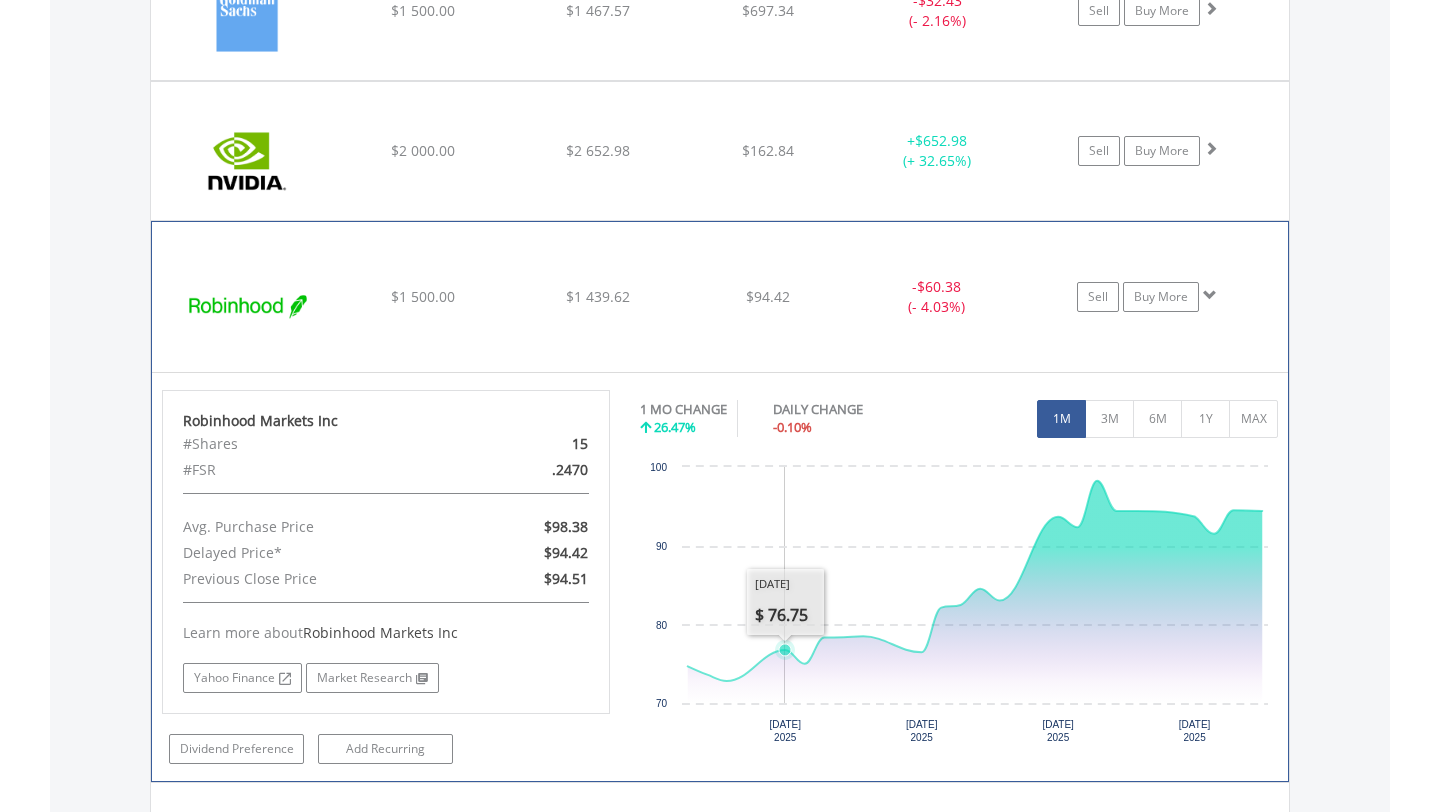 scroll, scrollTop: 1792, scrollLeft: 0, axis: vertical 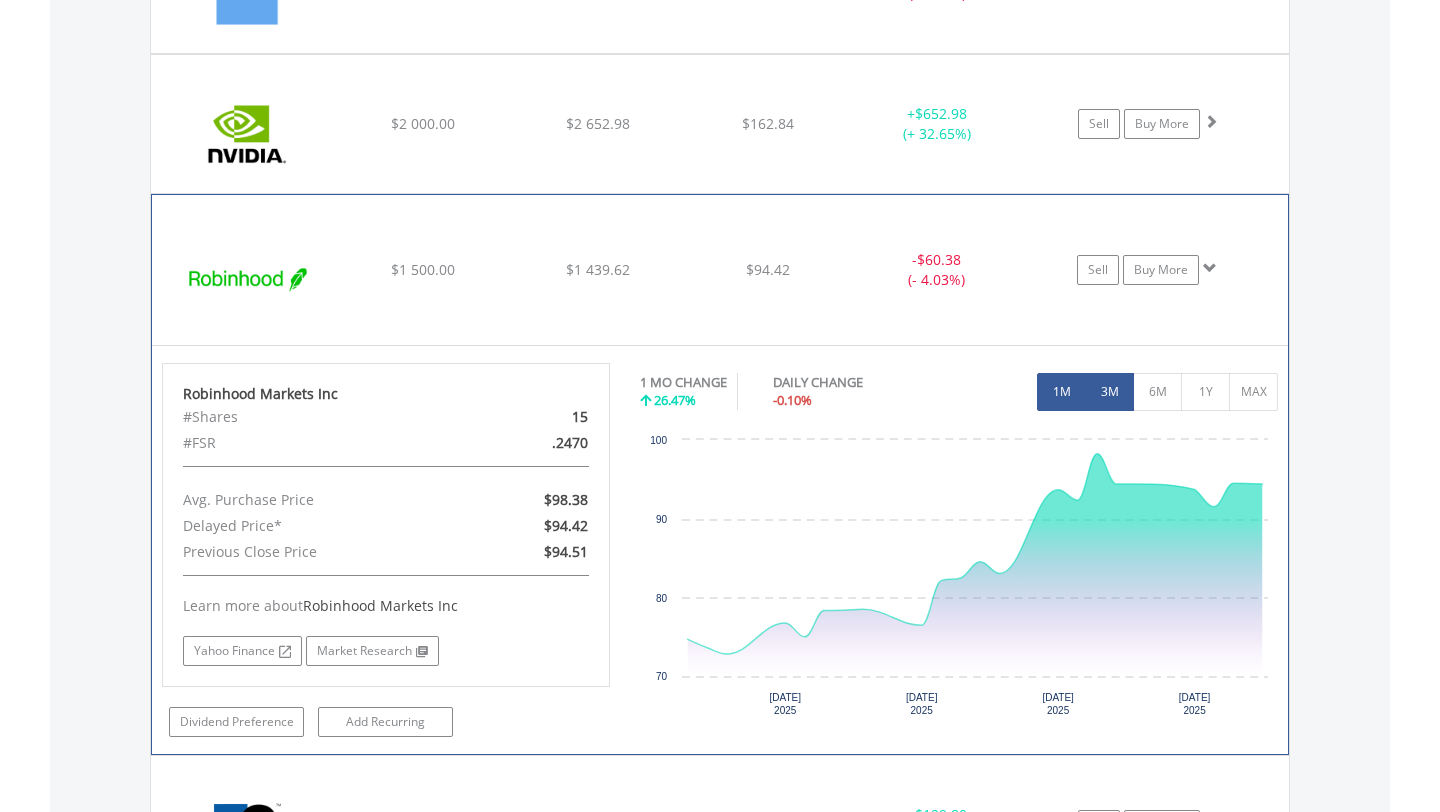 click on "3M" at bounding box center (1109, 392) 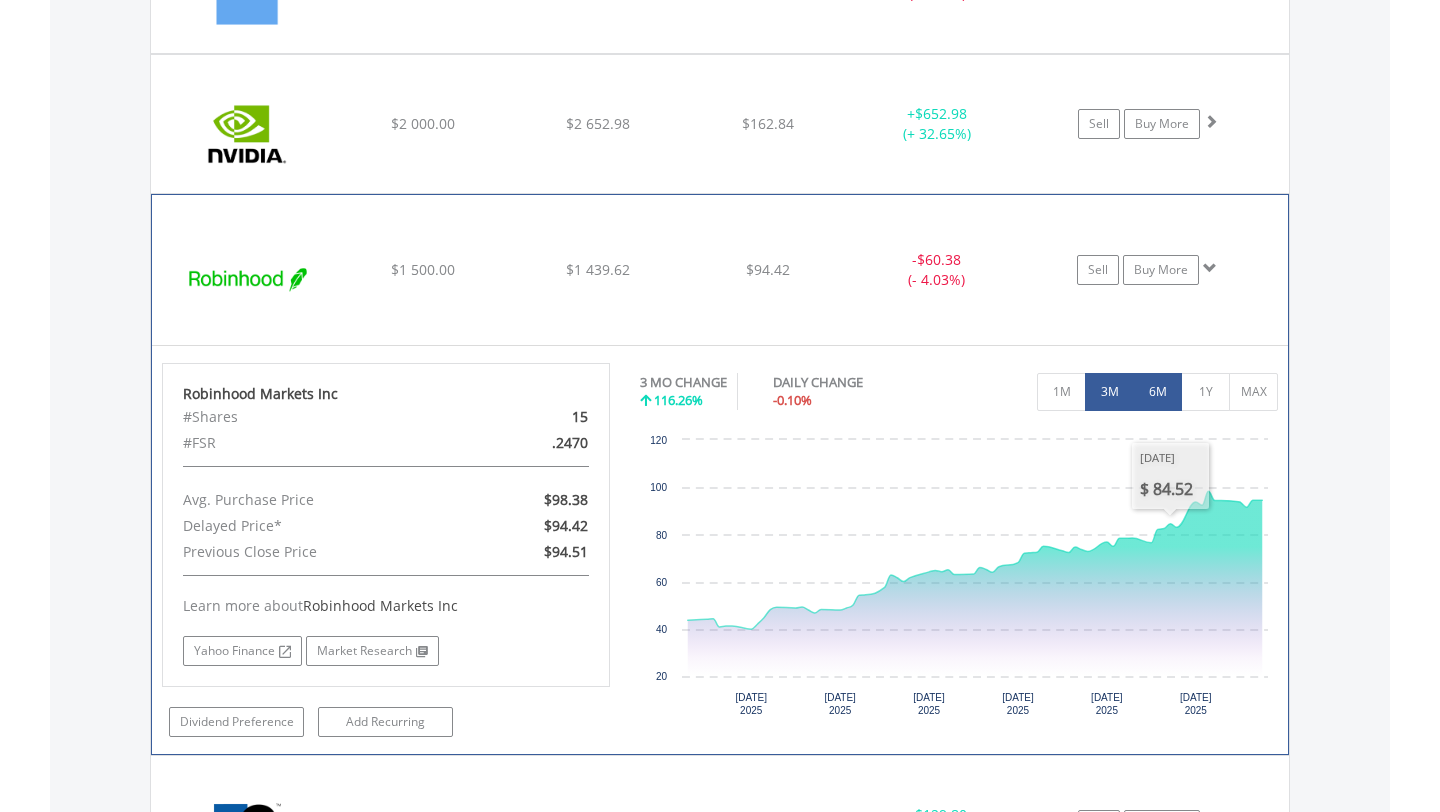 click on "6M" at bounding box center [1157, 392] 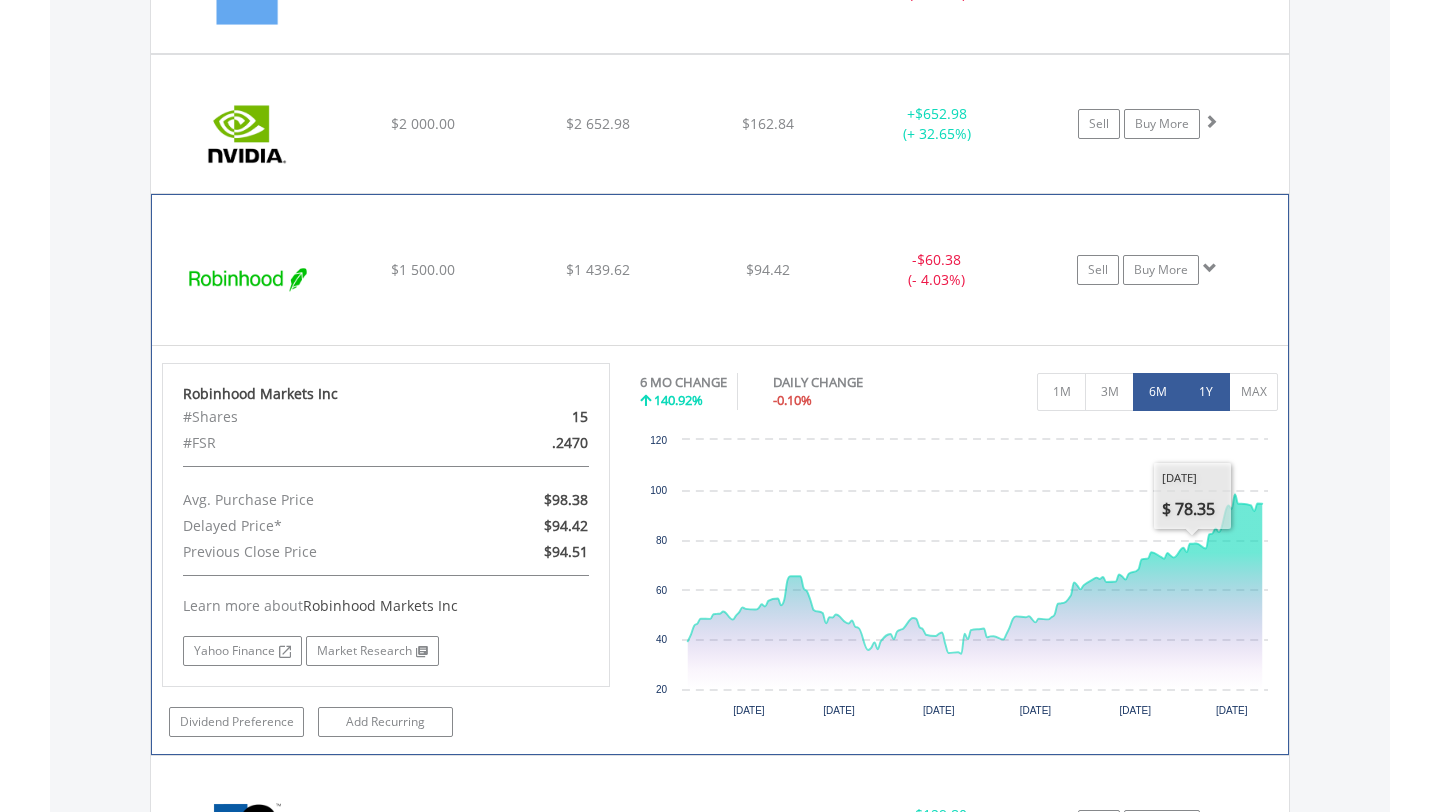 click on "1Y" at bounding box center (1205, 392) 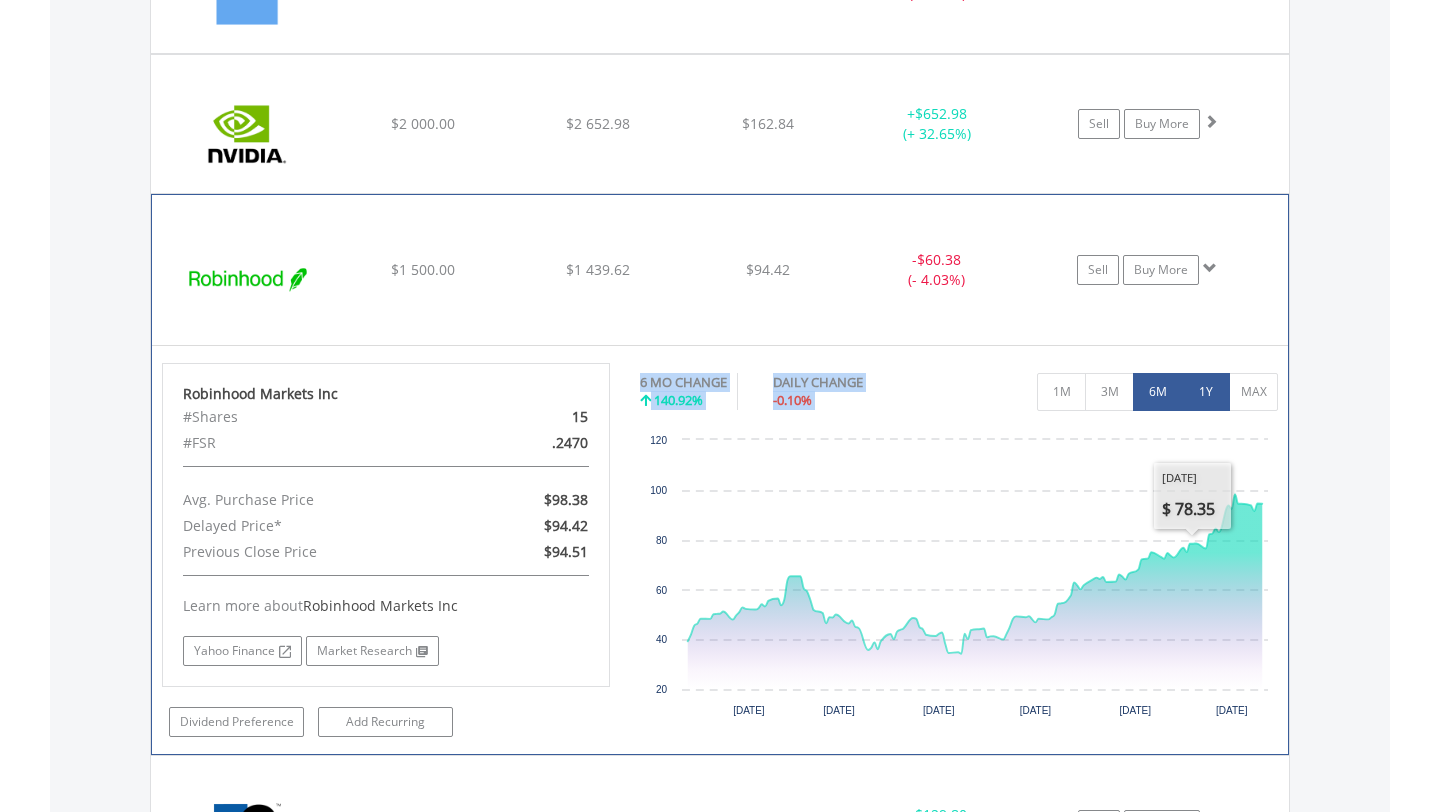 click on "No chart available.
6 MO CHANGE
140.92%
DAILY CHANGE
-0.10%
1M
3M
6M
1Y
MAX
Chart Chart with 129 data points." at bounding box center [959, 546] 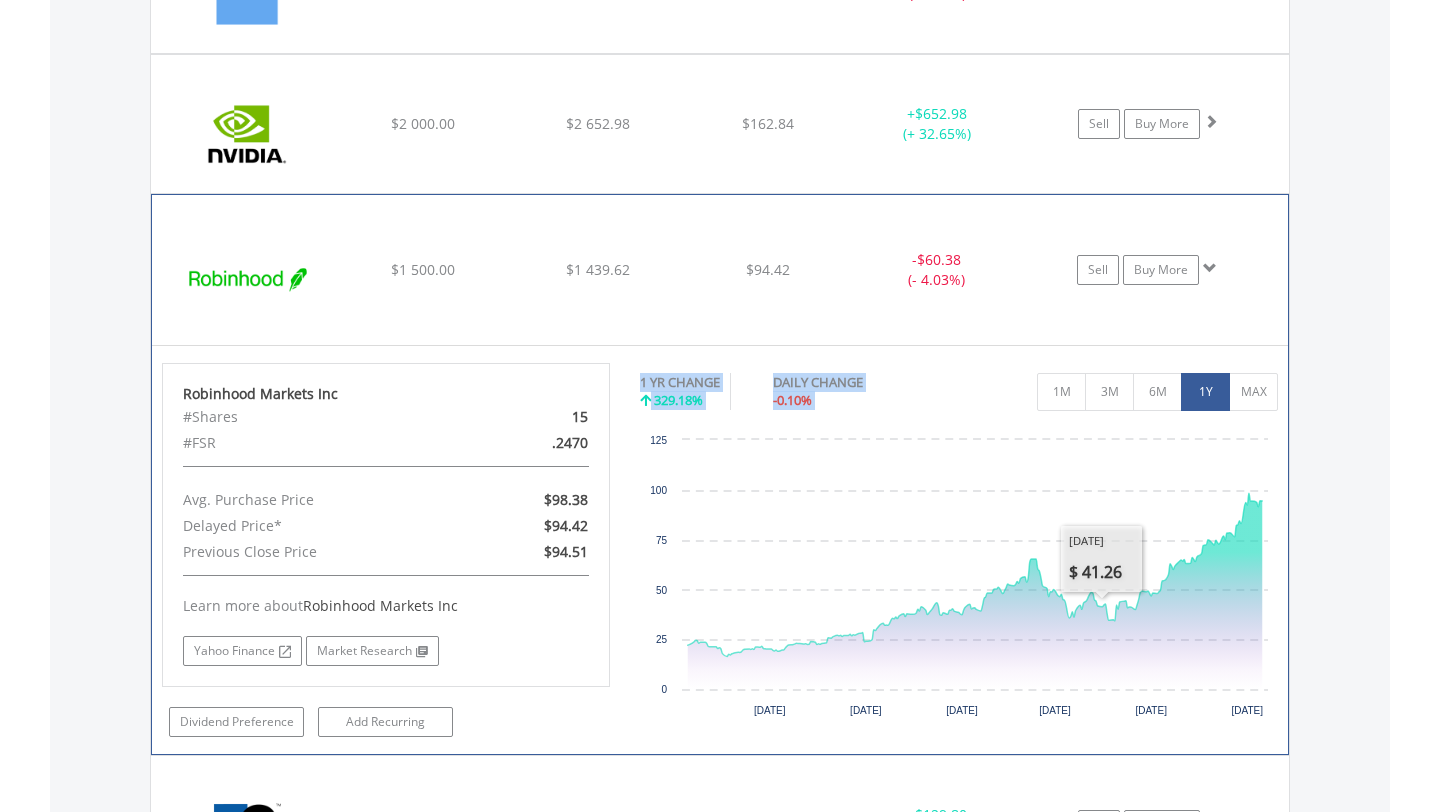 click on "﻿
Robinhood Markets Inc
$1 500.00
$1 439.62
$94.42
-  $60.38 (- 4.03%)
Sell
Buy More" at bounding box center (720, -169) 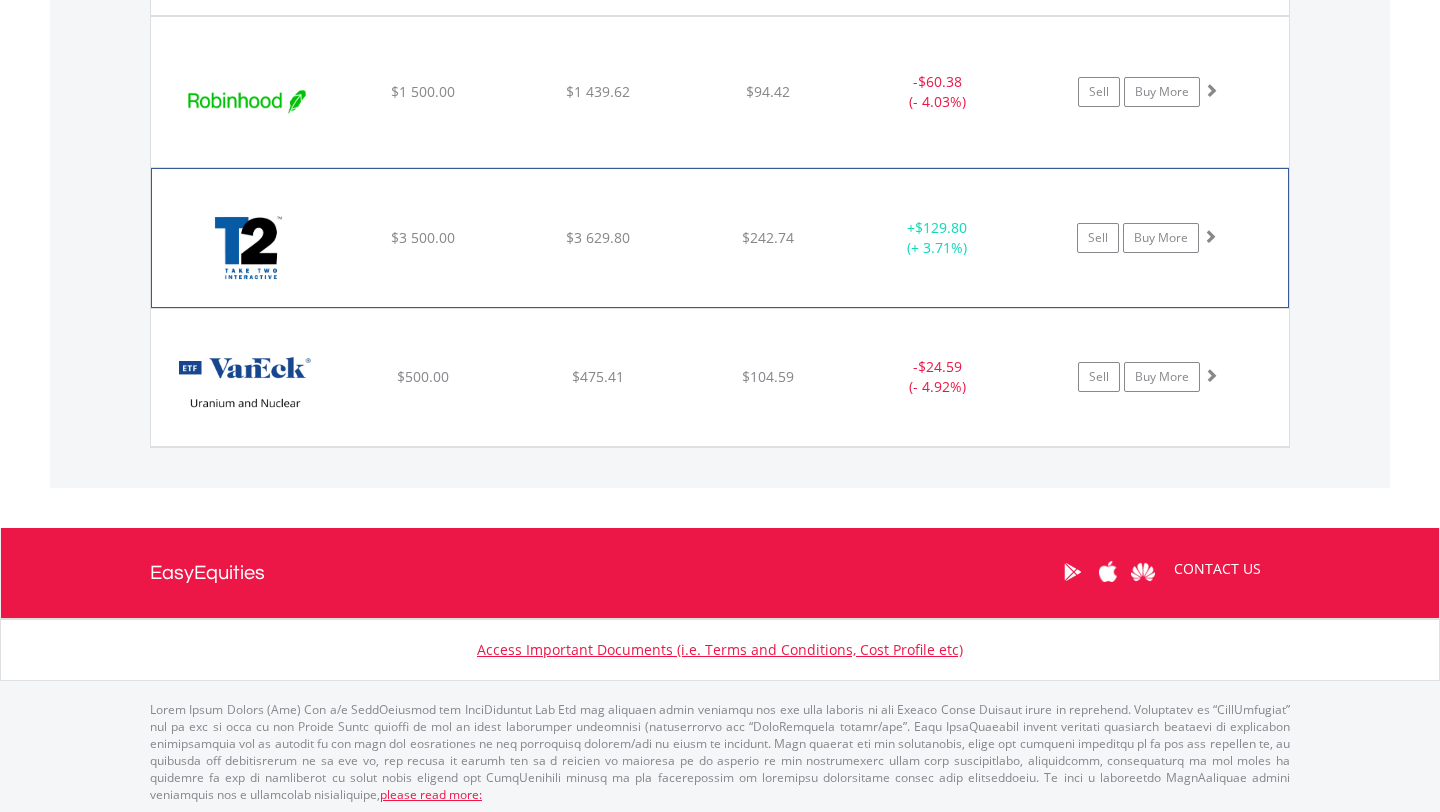 scroll, scrollTop: 1974, scrollLeft: 0, axis: vertical 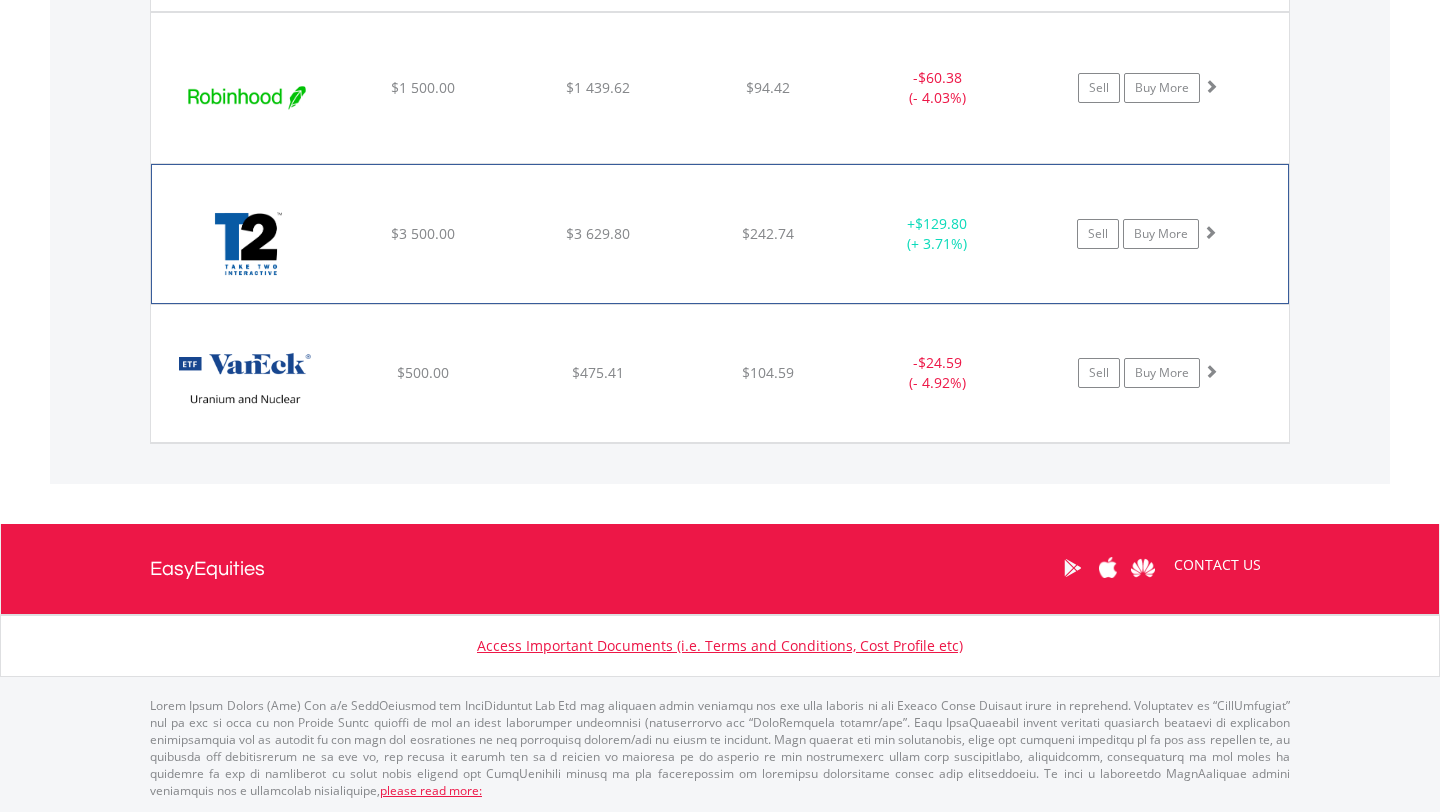 click on "Sell
Buy More" at bounding box center (1158, -351) 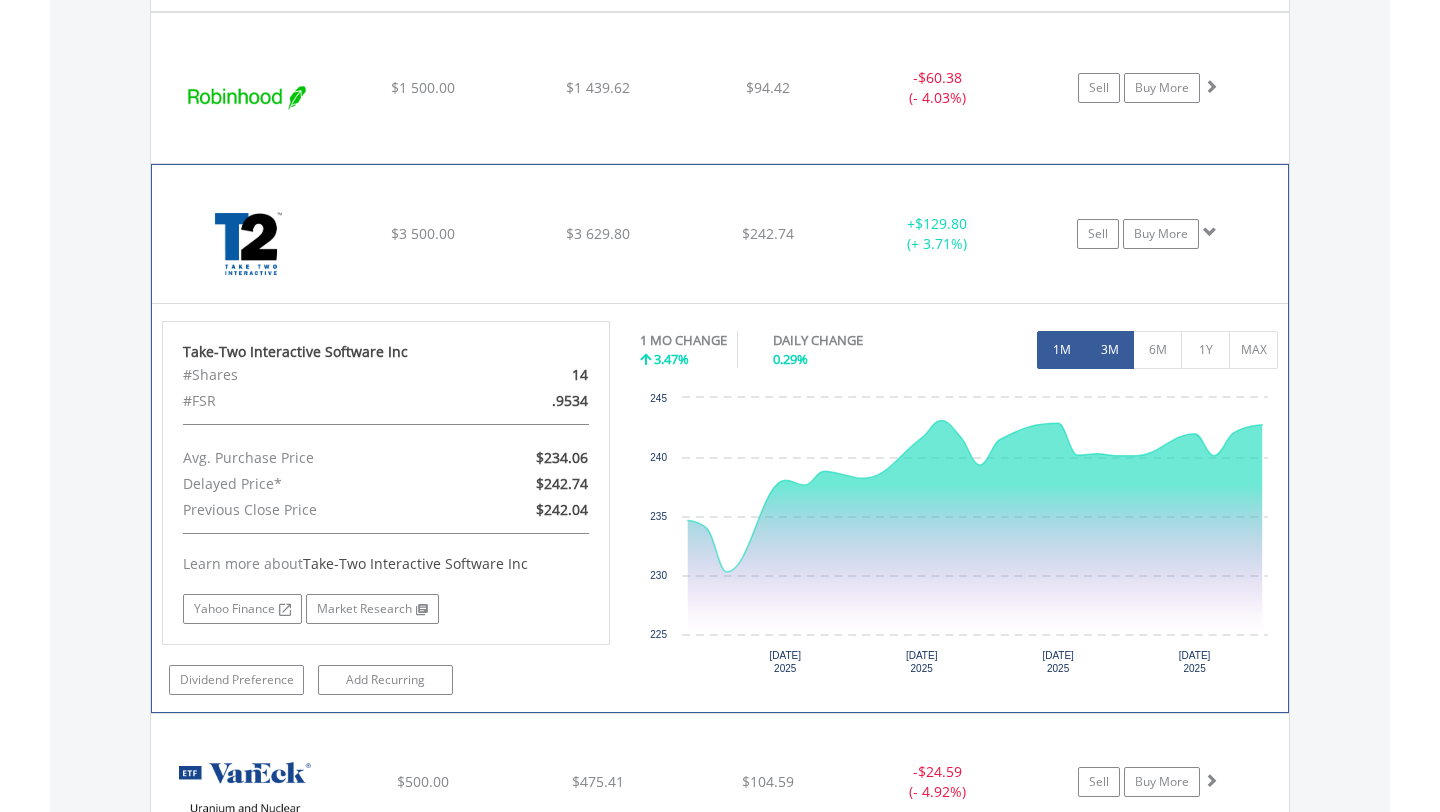 click on "3M" at bounding box center [1109, 350] 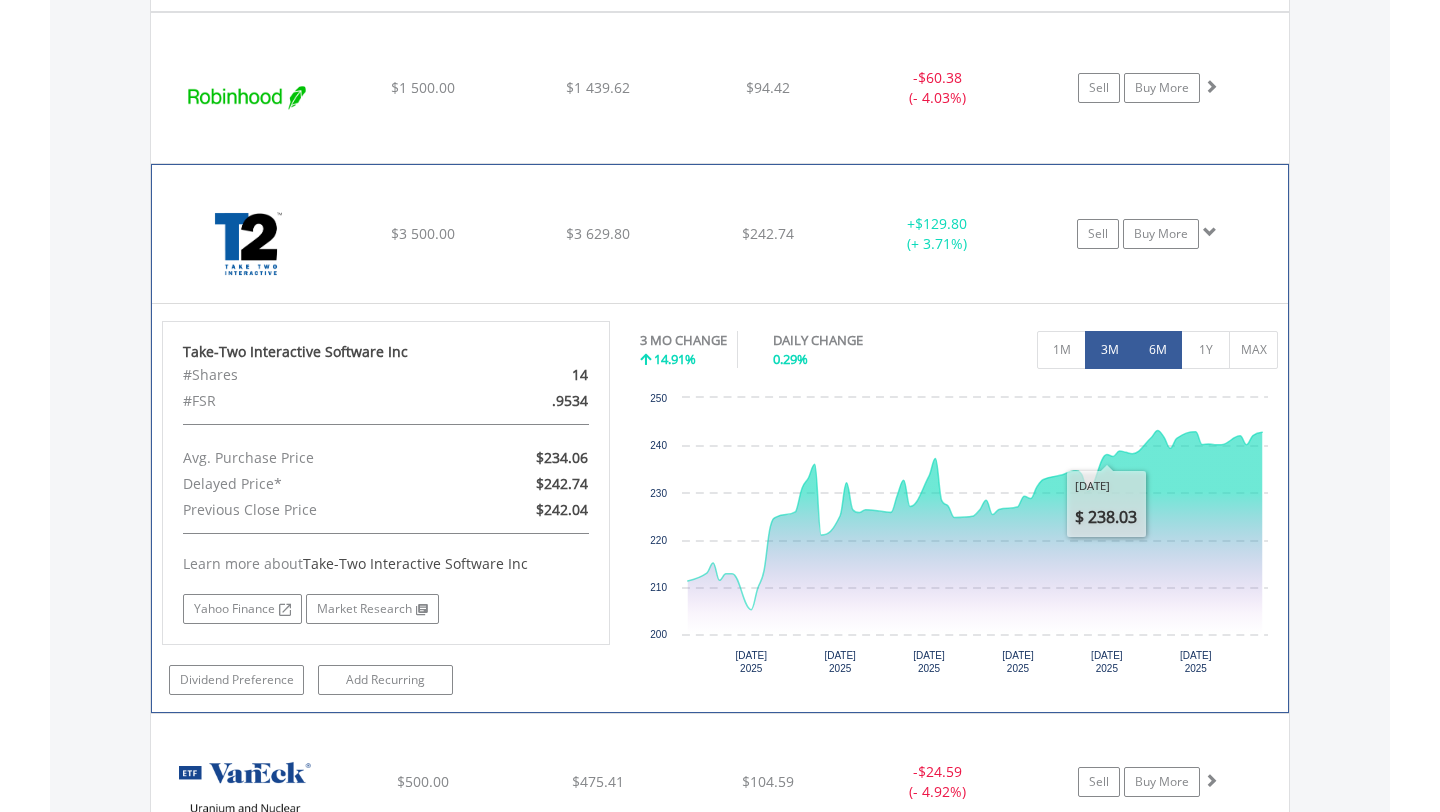 click on "6M" at bounding box center [1157, 350] 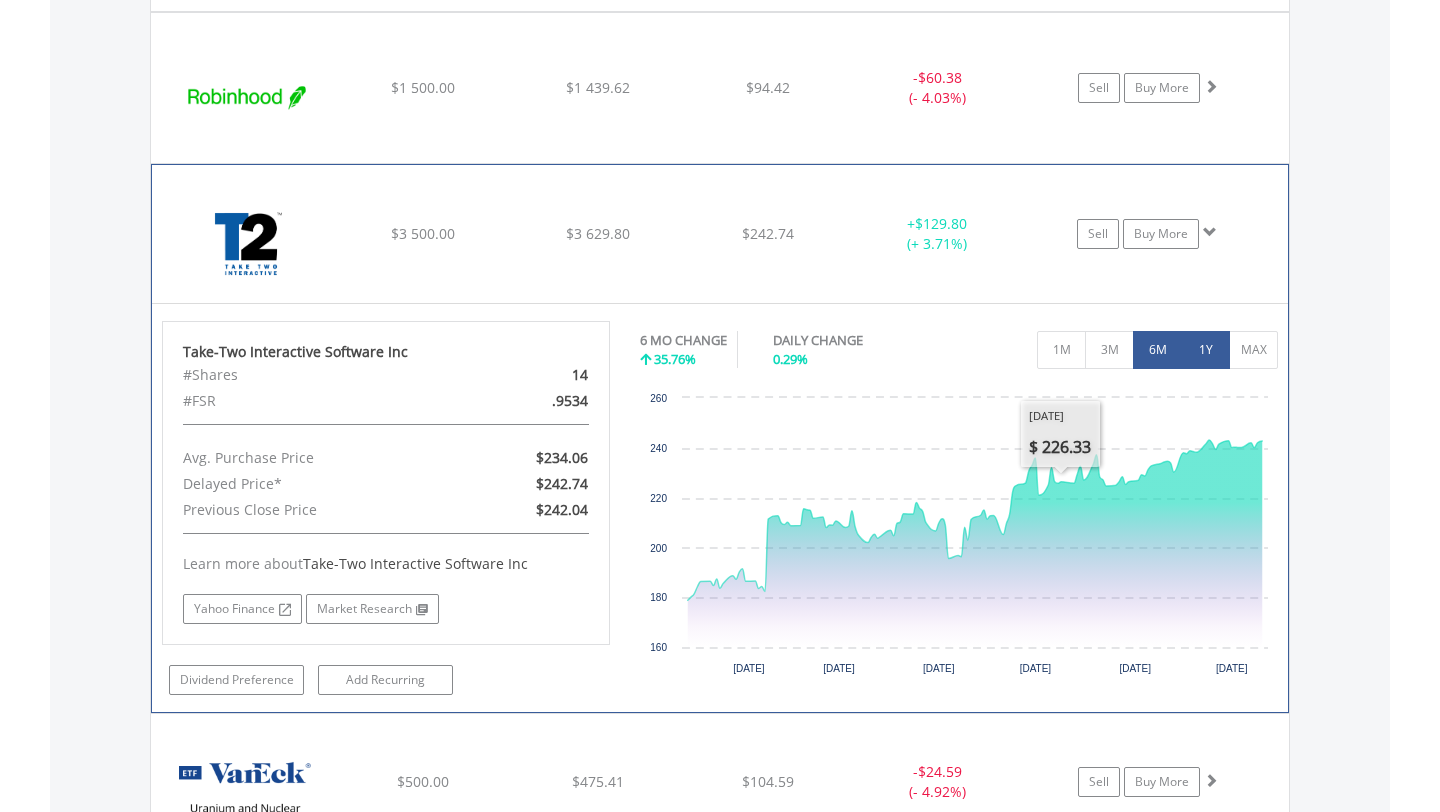 click on "1Y" at bounding box center [1205, 350] 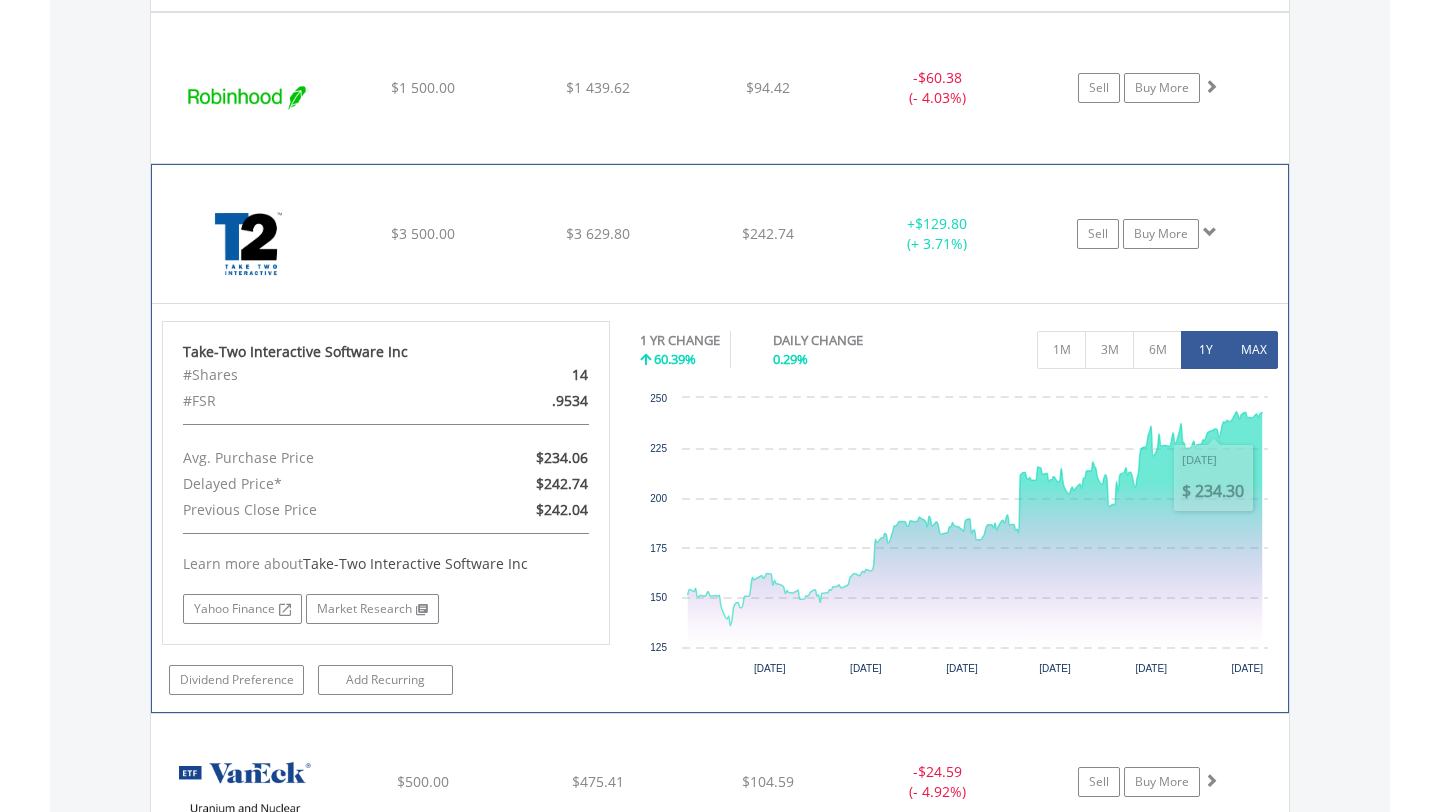 click on "MAX" at bounding box center (1253, 350) 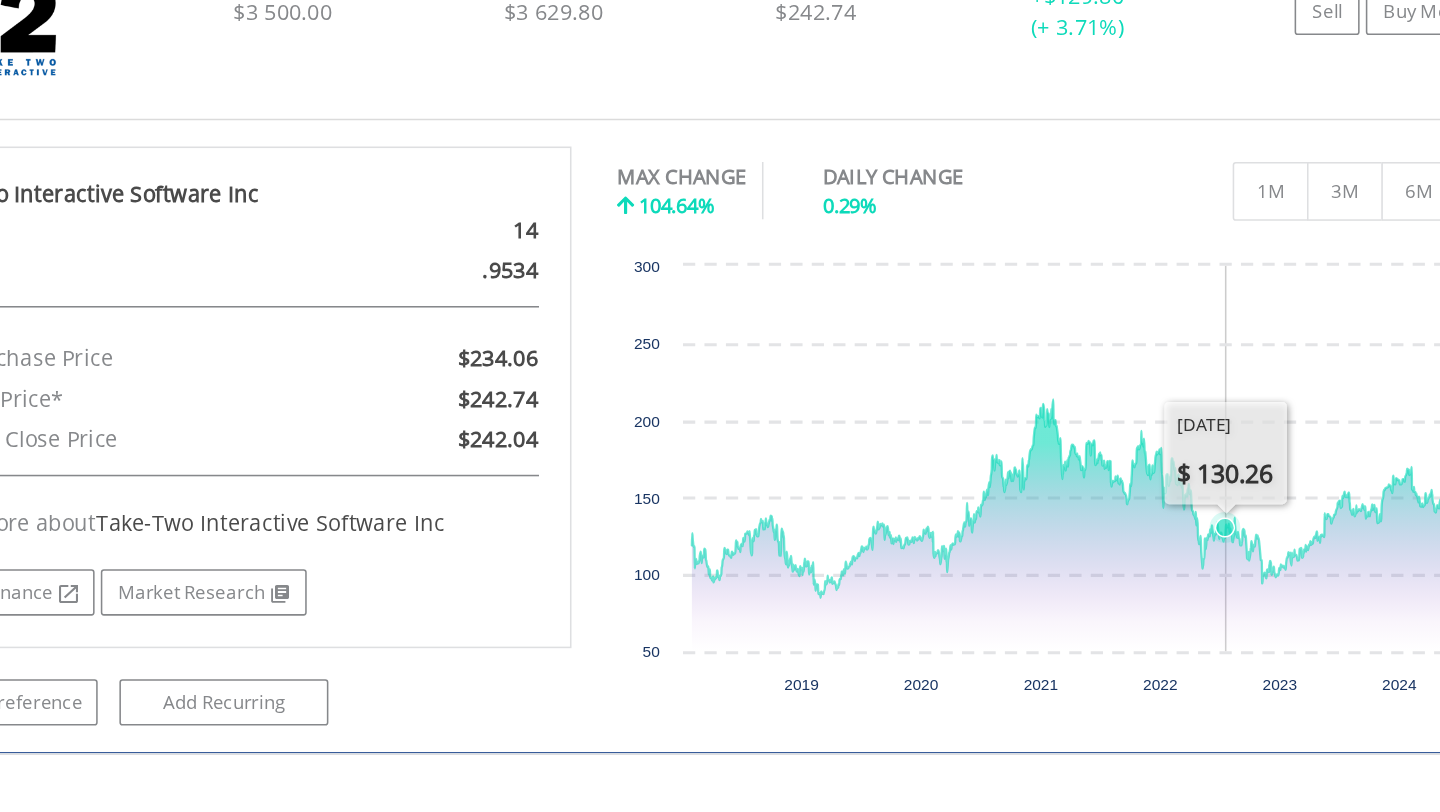 scroll, scrollTop: 1973, scrollLeft: 0, axis: vertical 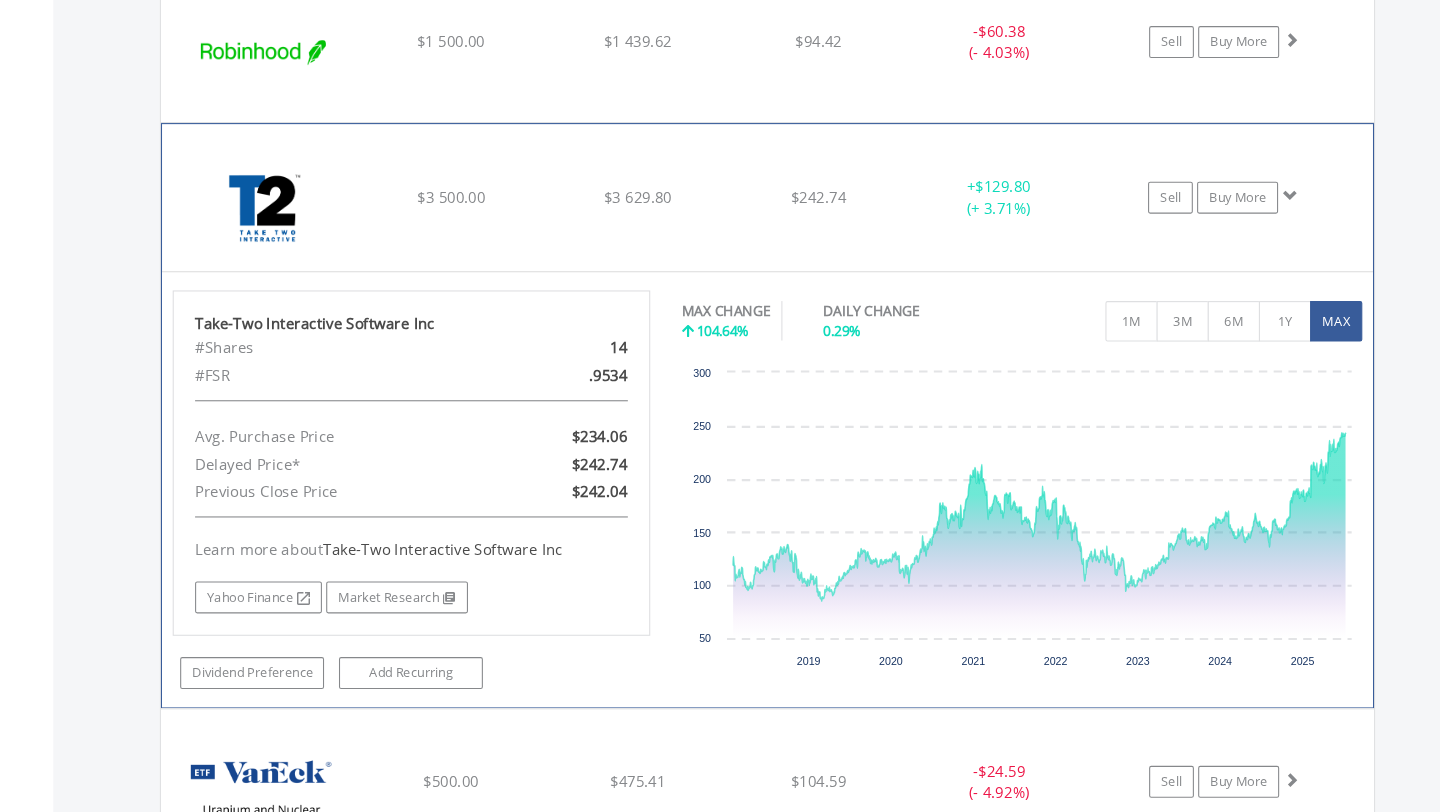 click at bounding box center [1210, 233] 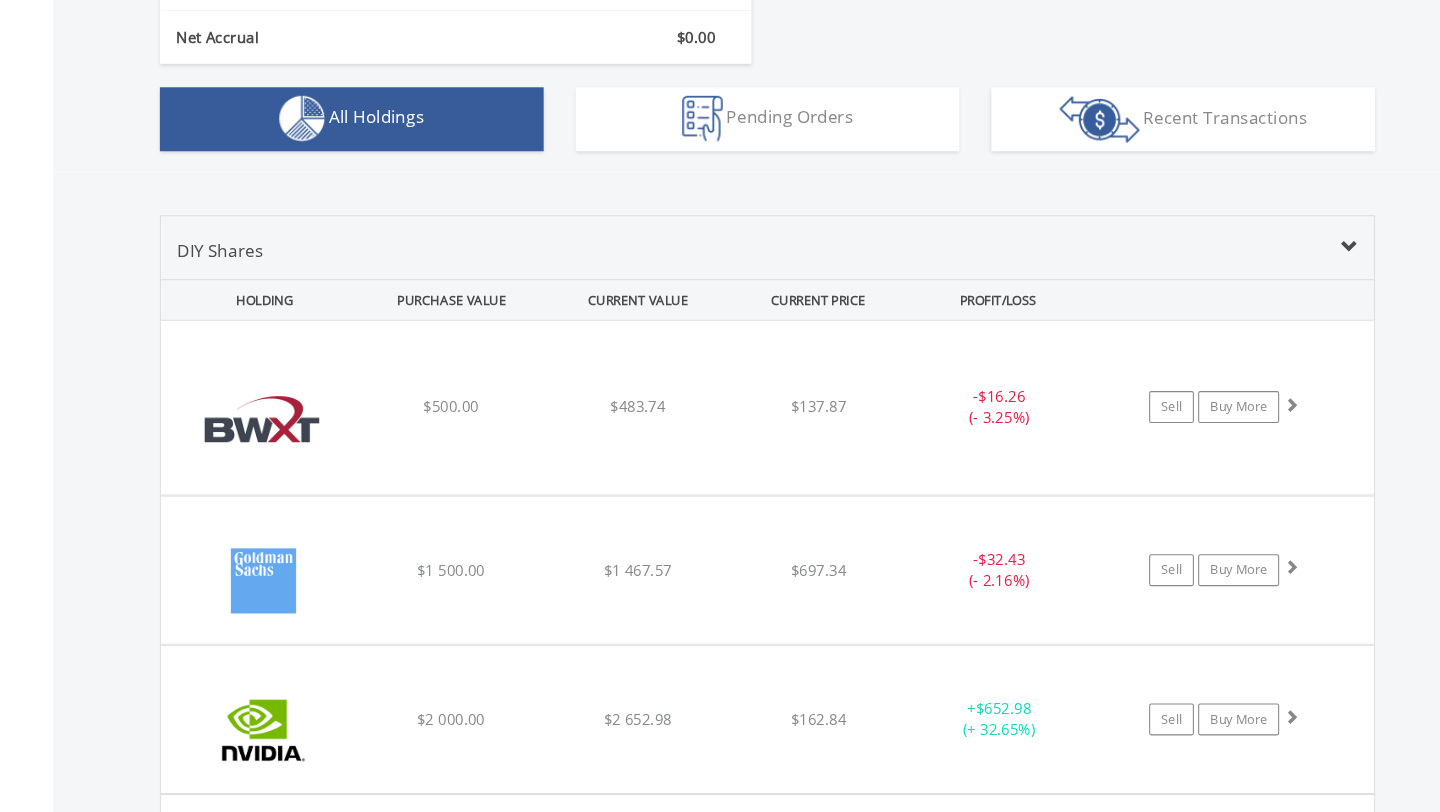 scroll, scrollTop: 1220, scrollLeft: 0, axis: vertical 